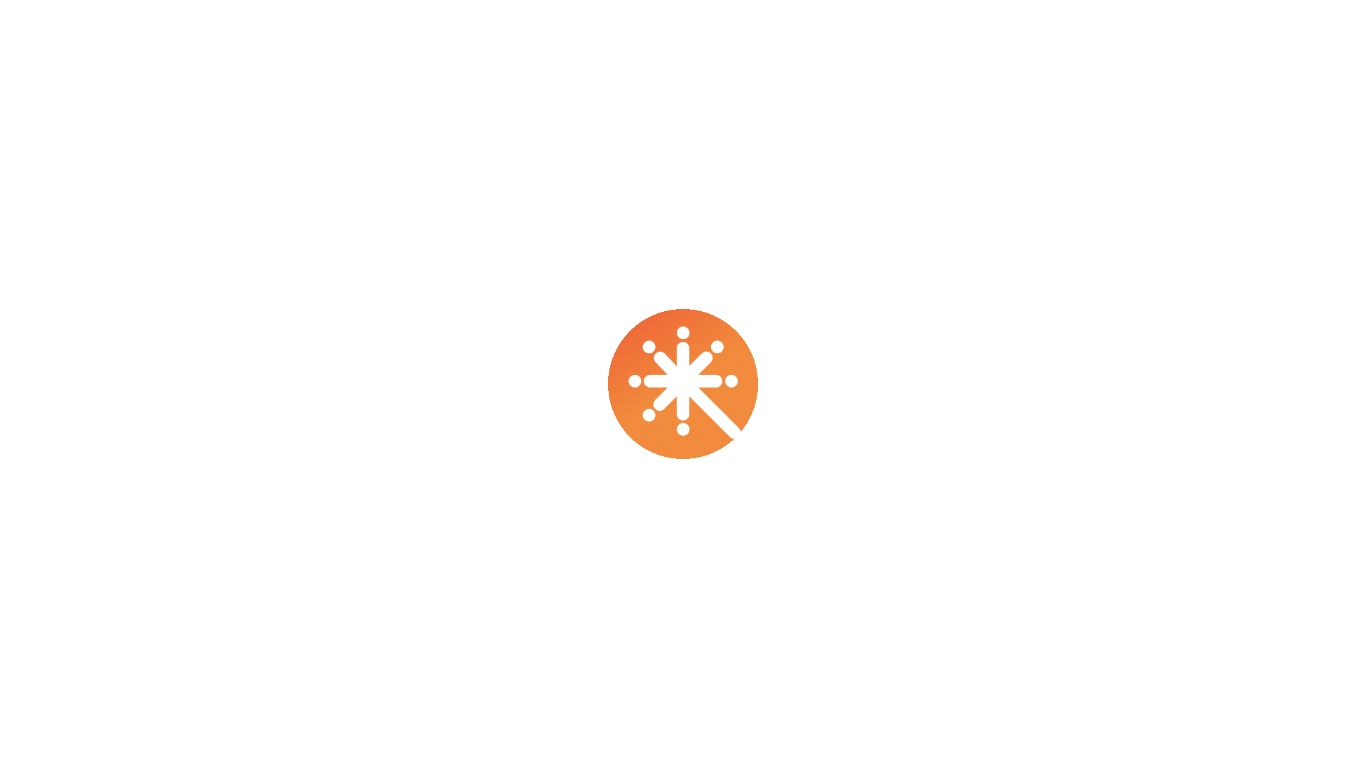 scroll, scrollTop: 0, scrollLeft: 0, axis: both 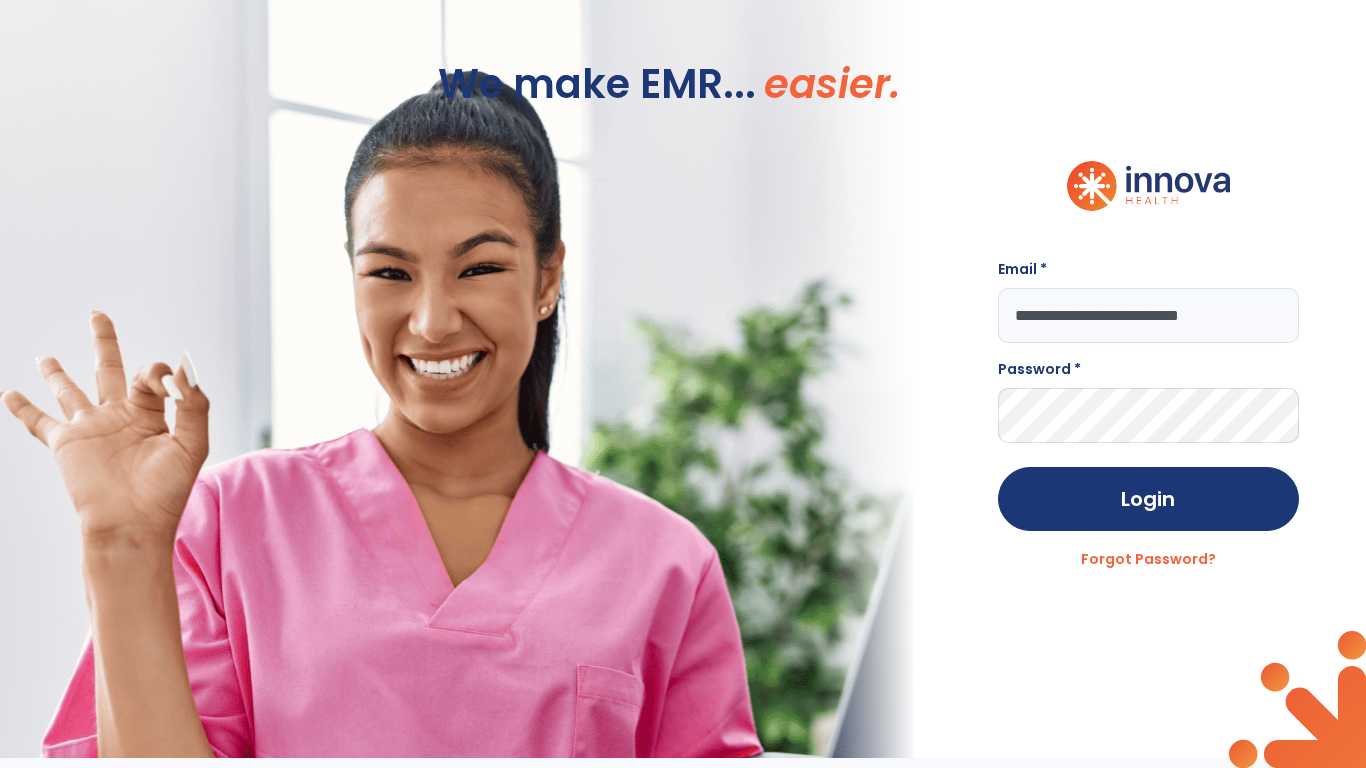 type on "**********" 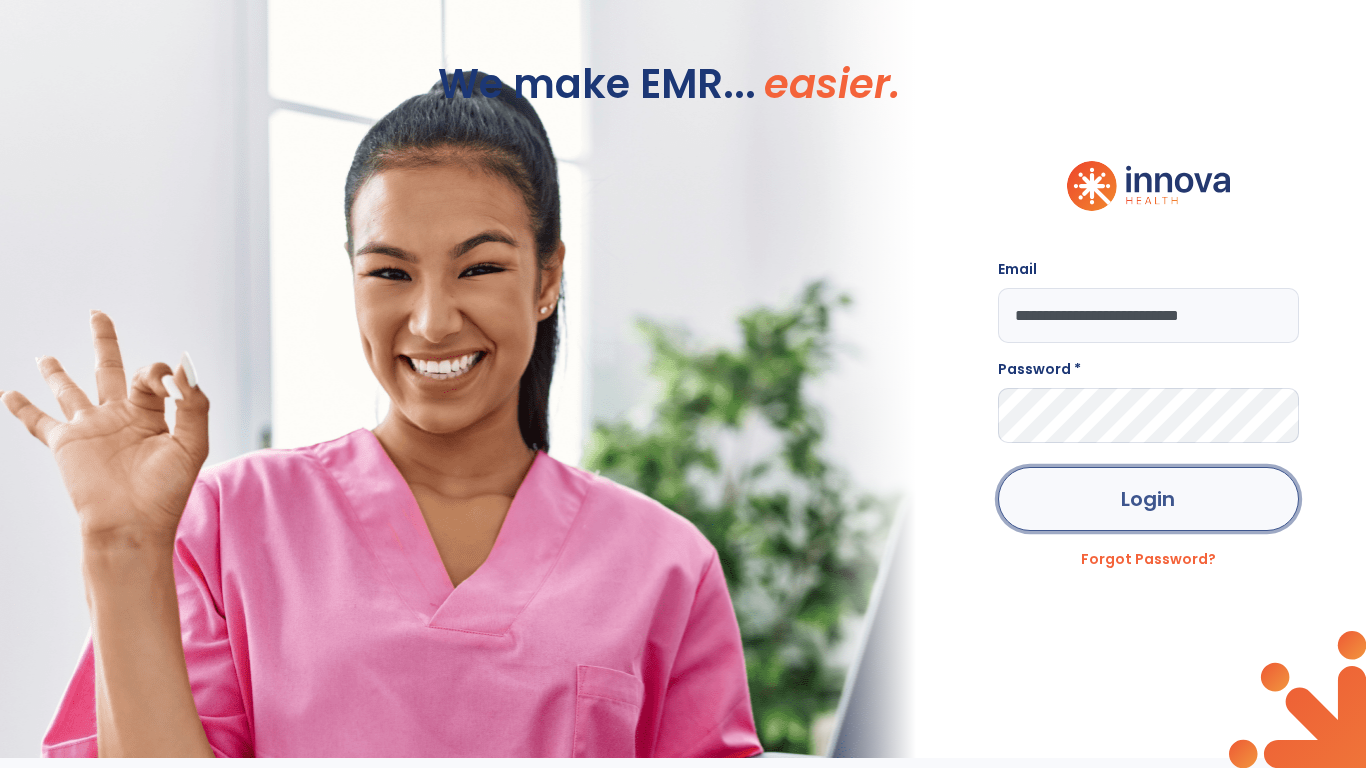 click on "Login" 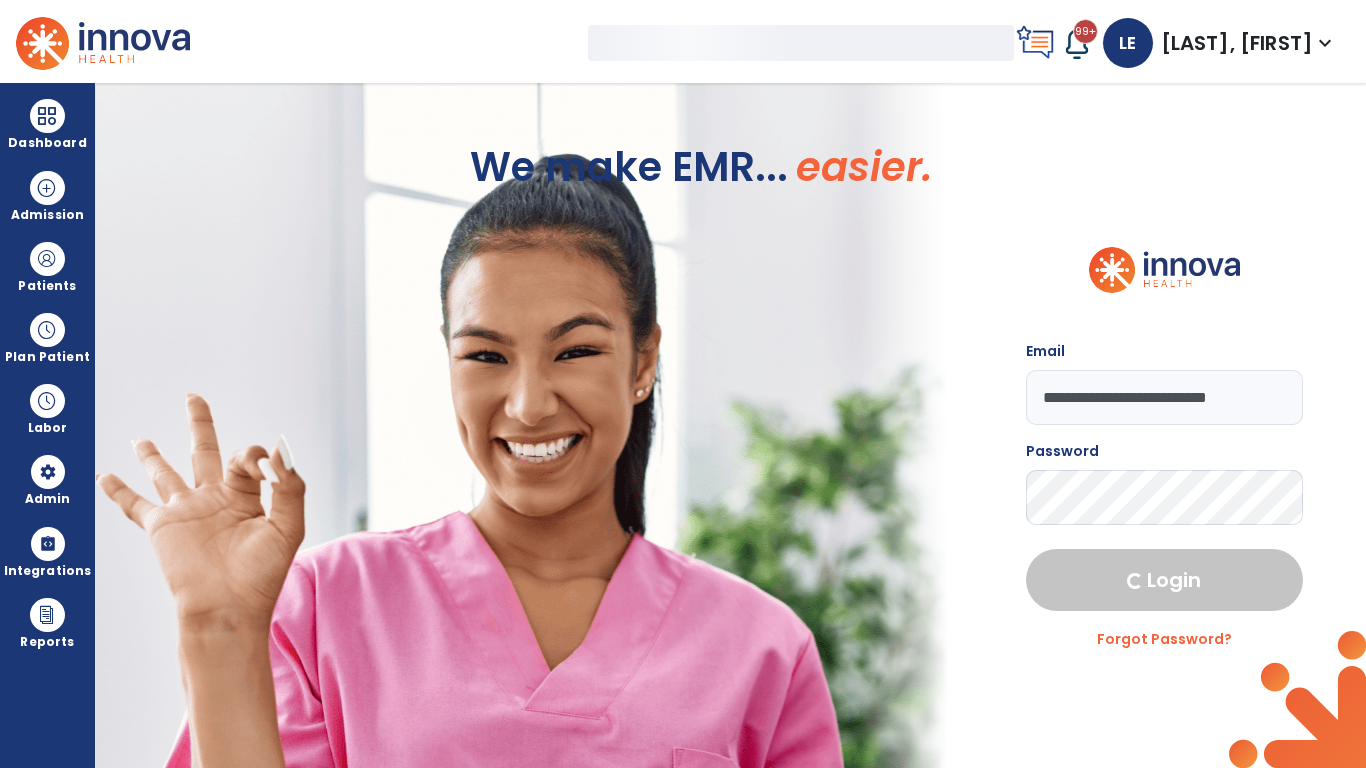 select on "***" 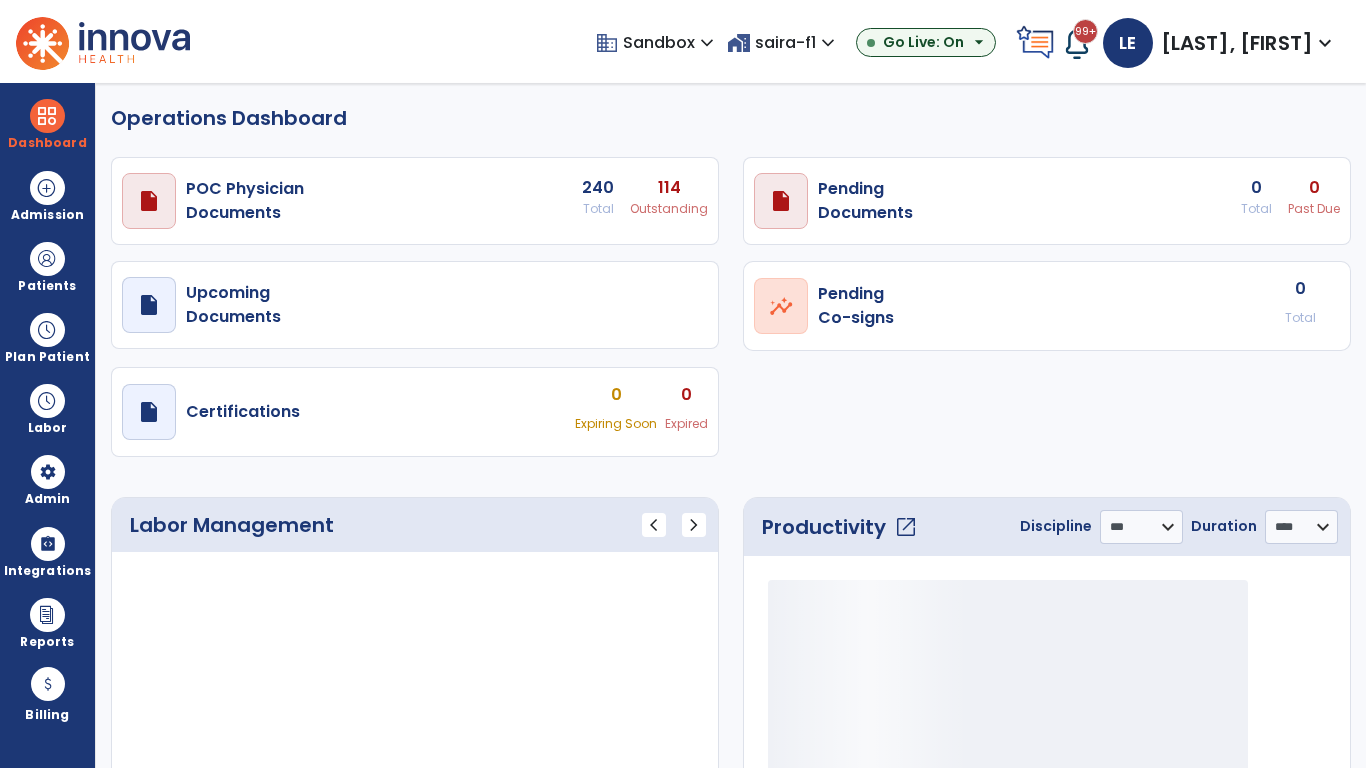 select on "***" 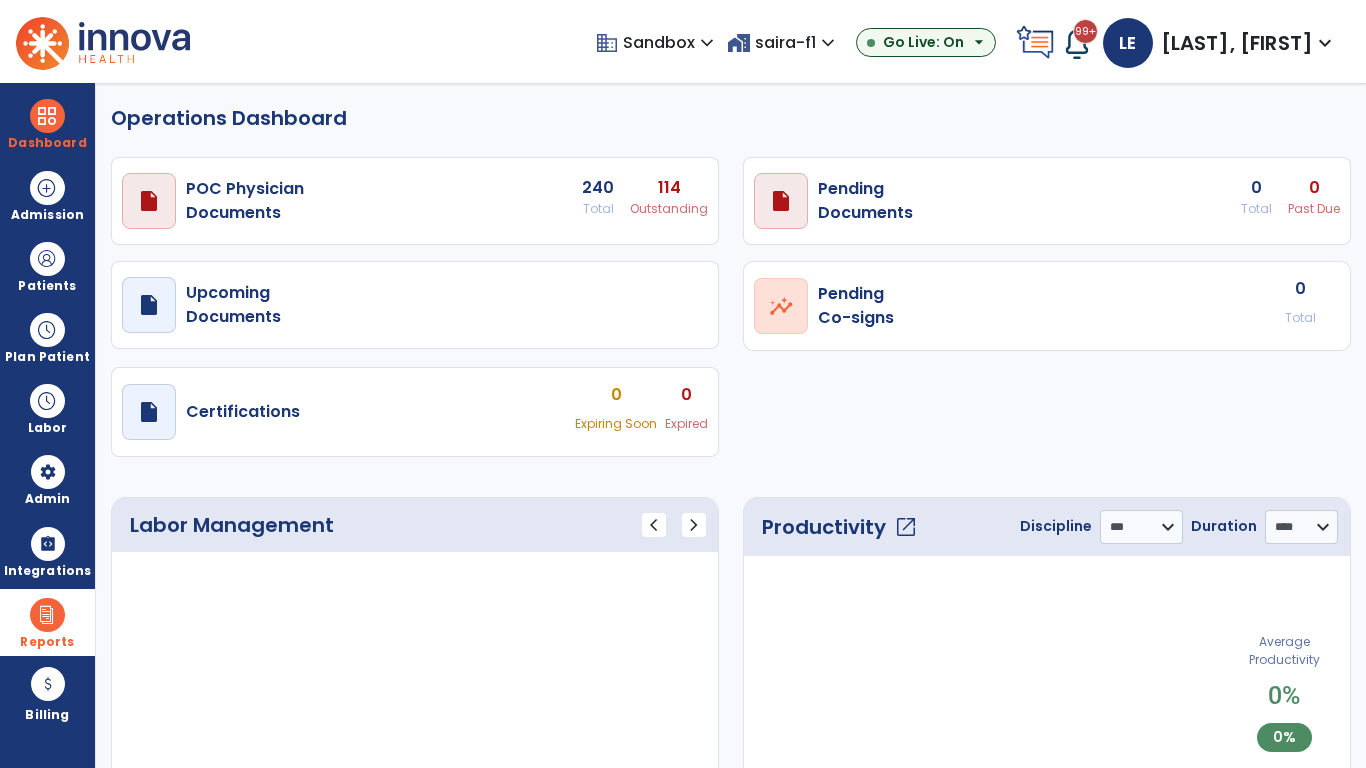 click at bounding box center [47, 615] 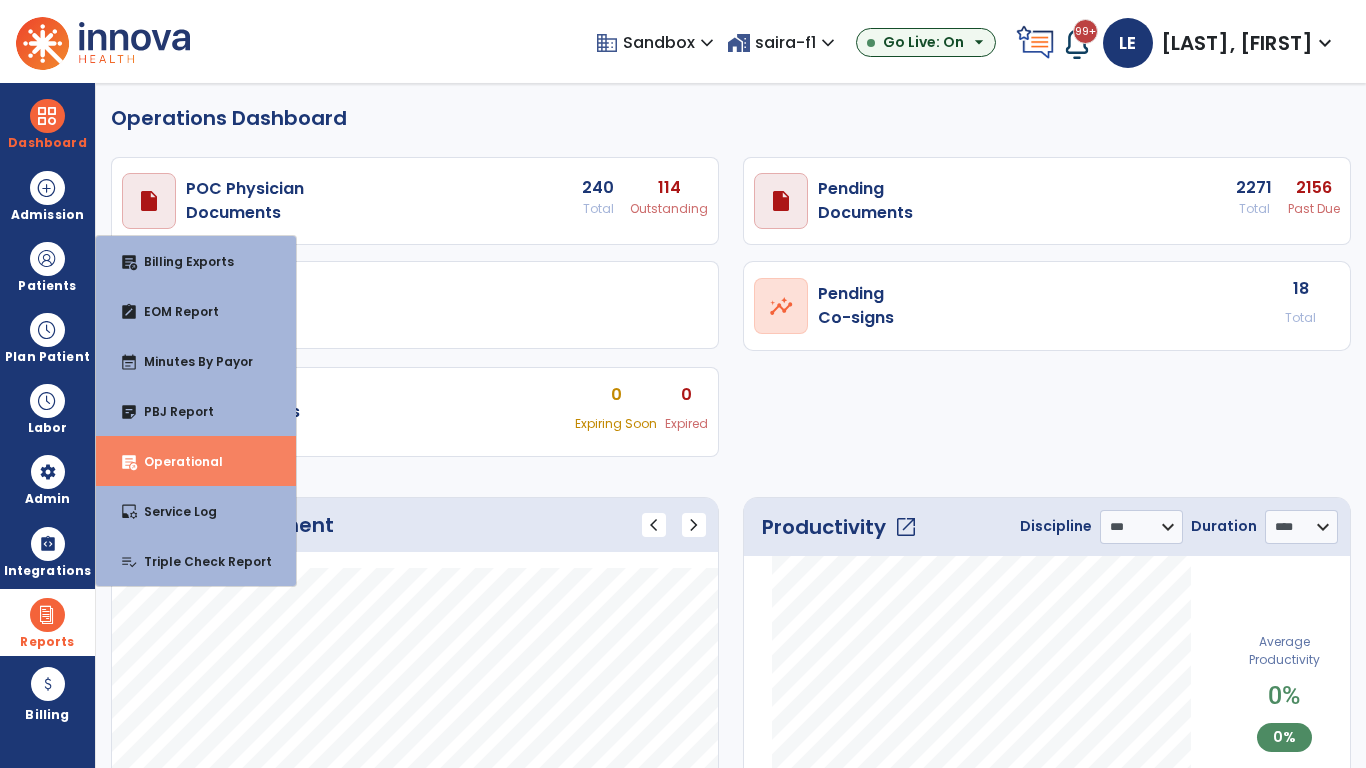 click on "Operational" at bounding box center [175, 461] 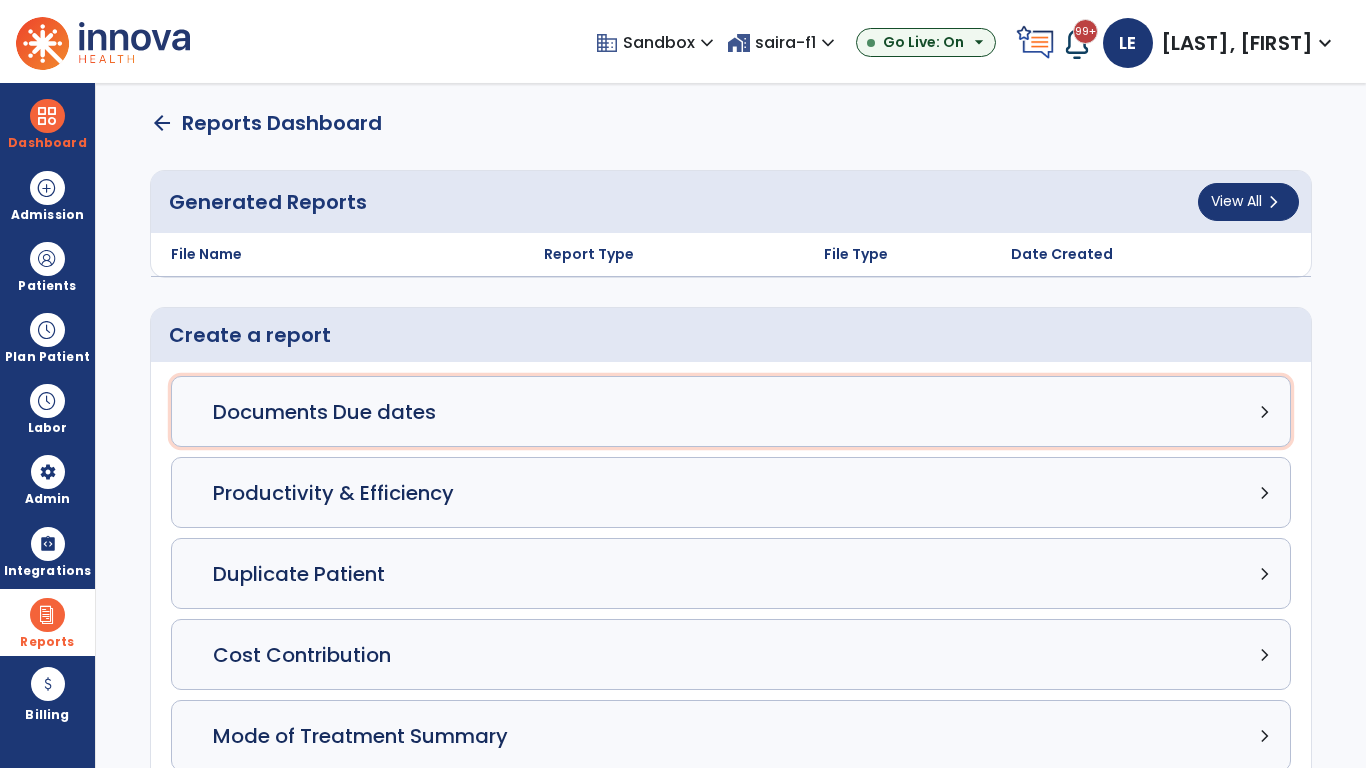 click on "Documents Due dates chevron_right" 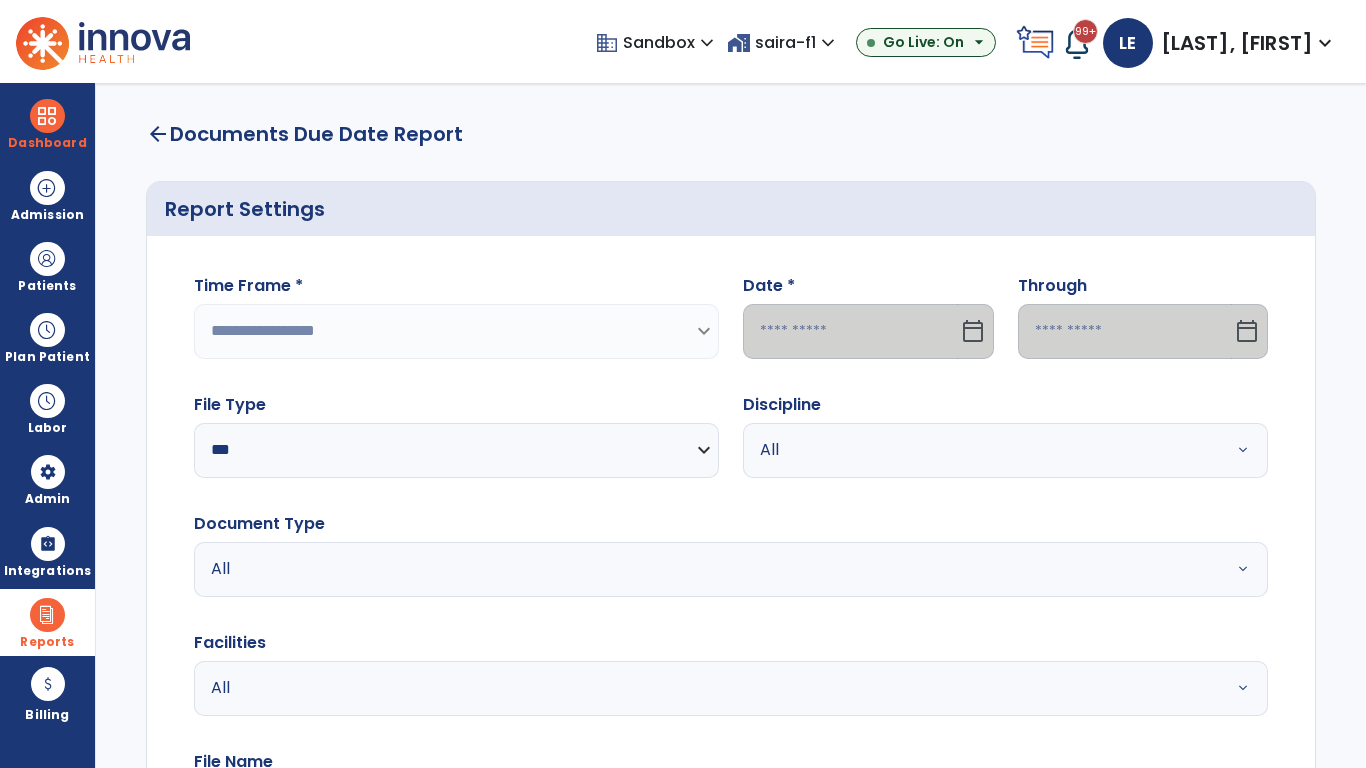 select on "*****" 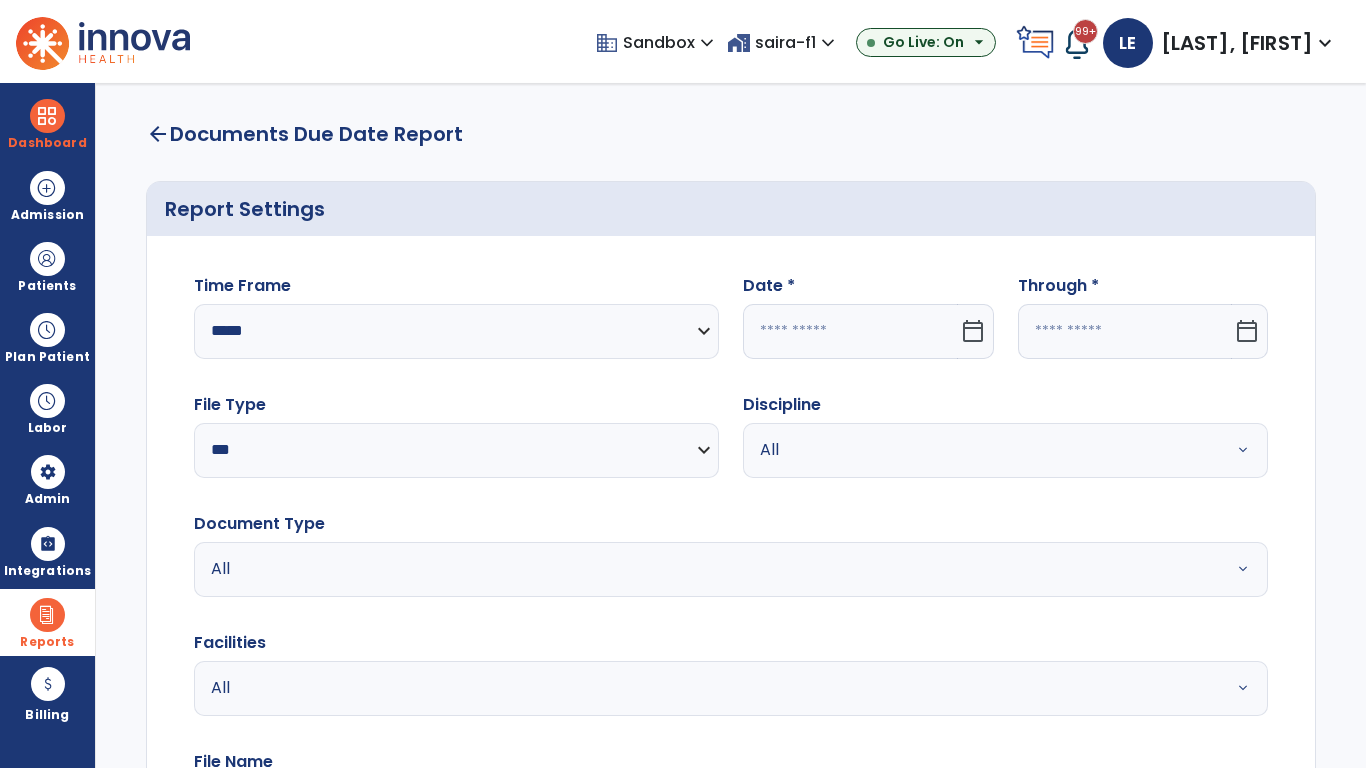 click 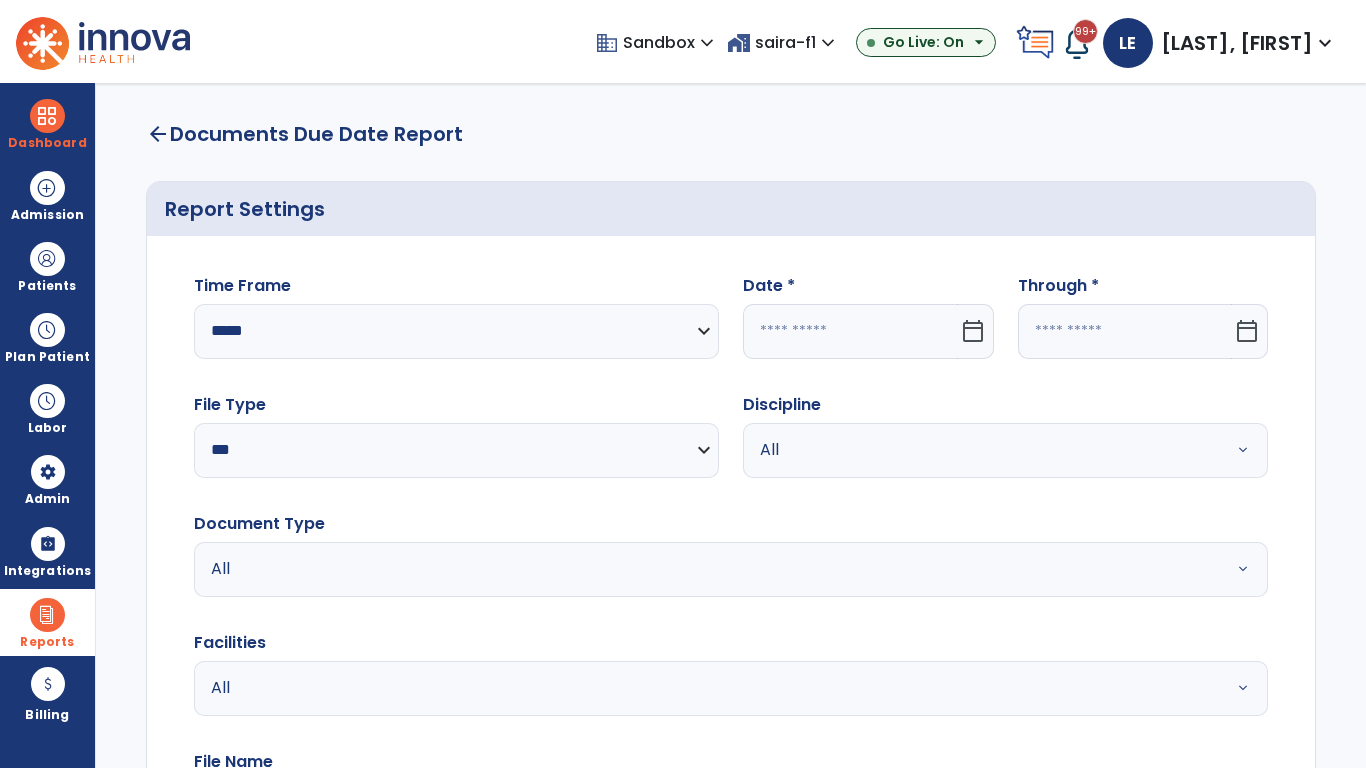 select on "*" 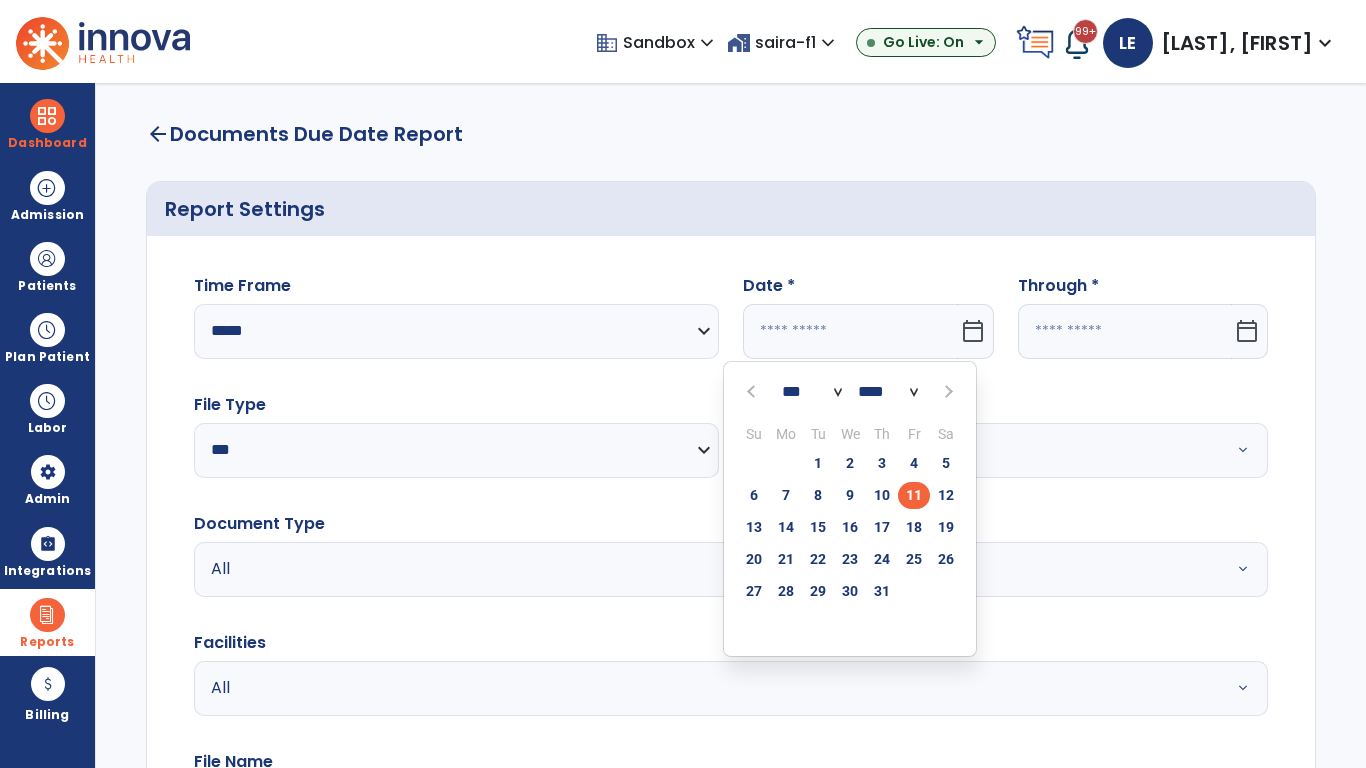 select on "****" 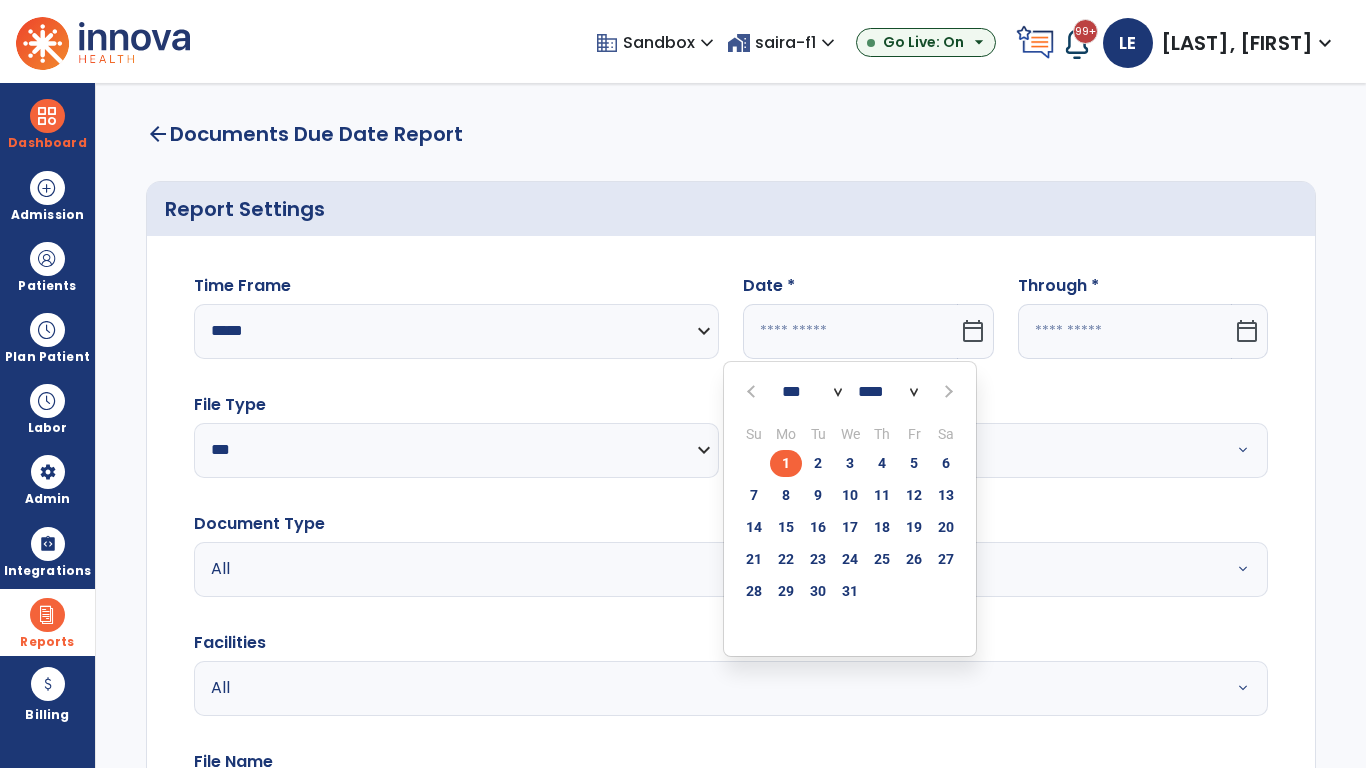 select on "**" 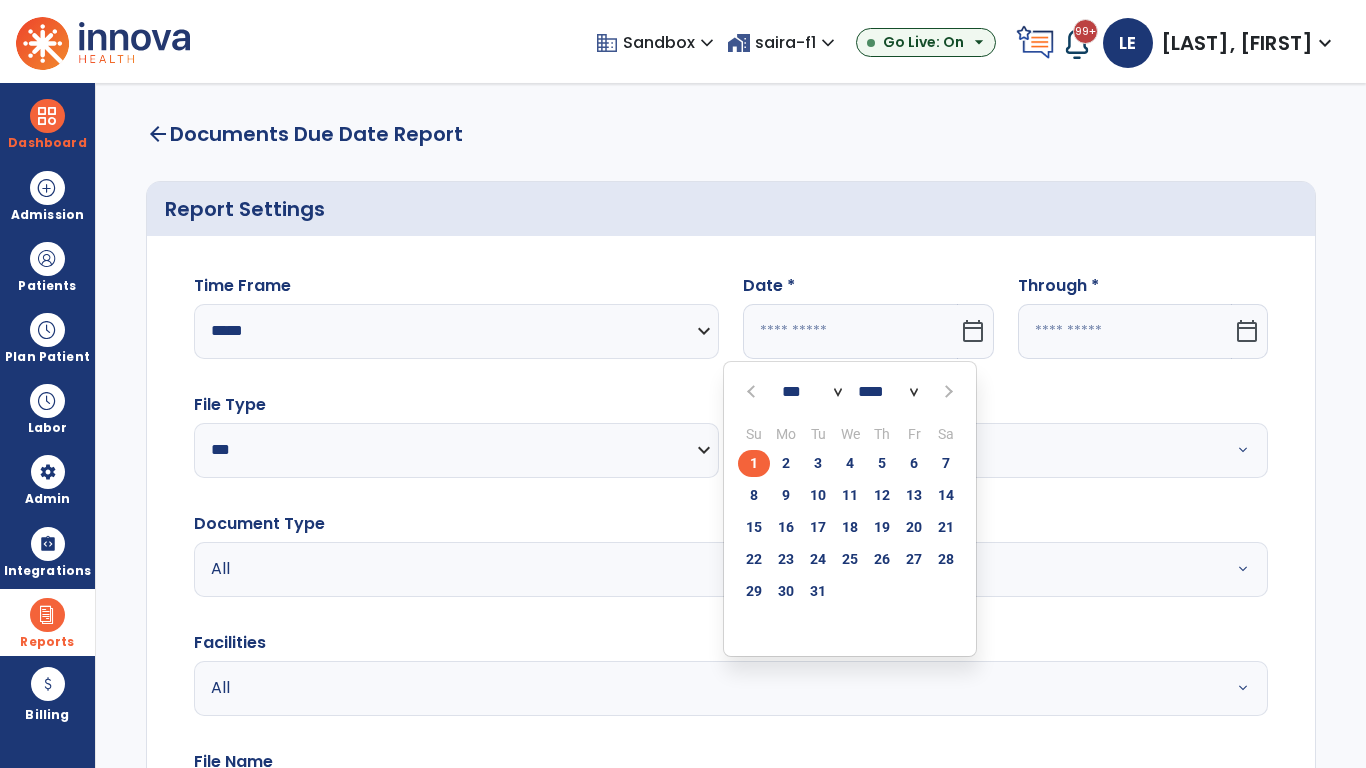 click on "1" 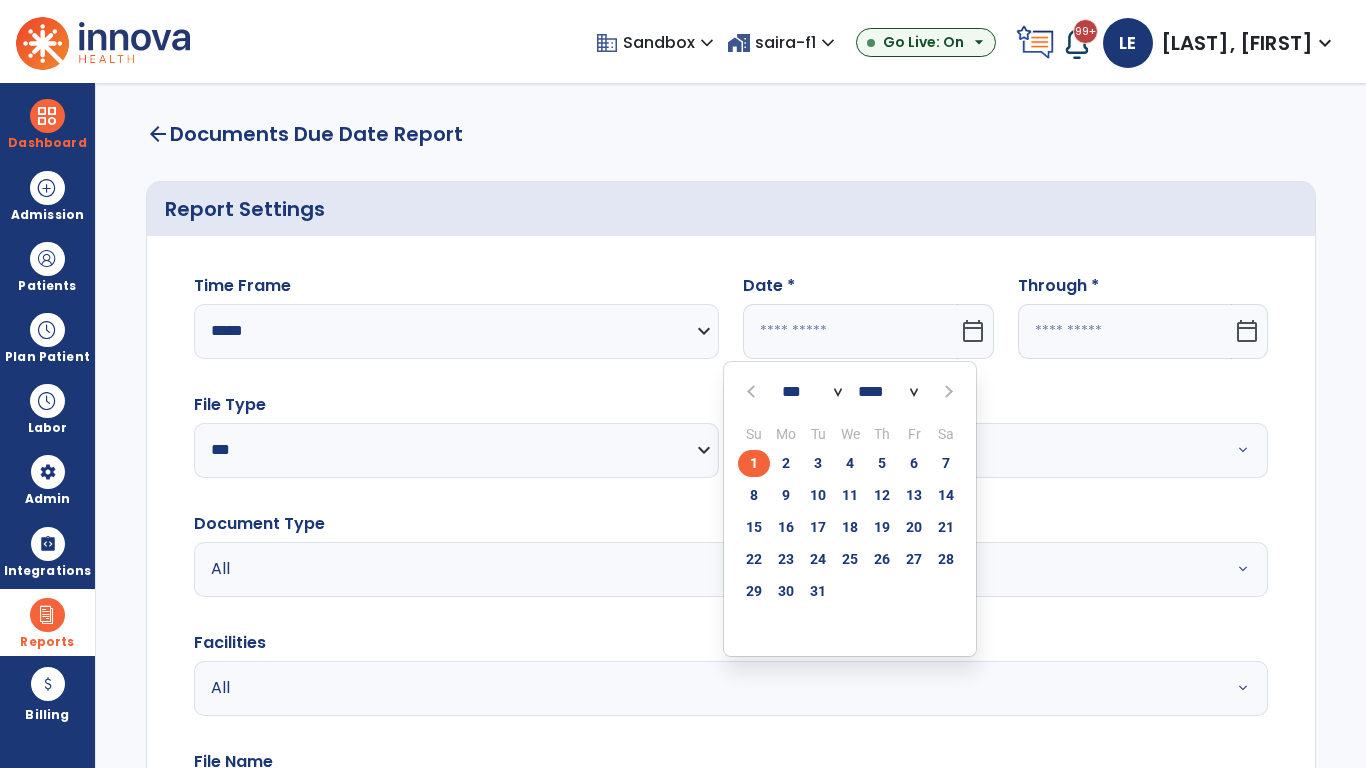 type on "*********" 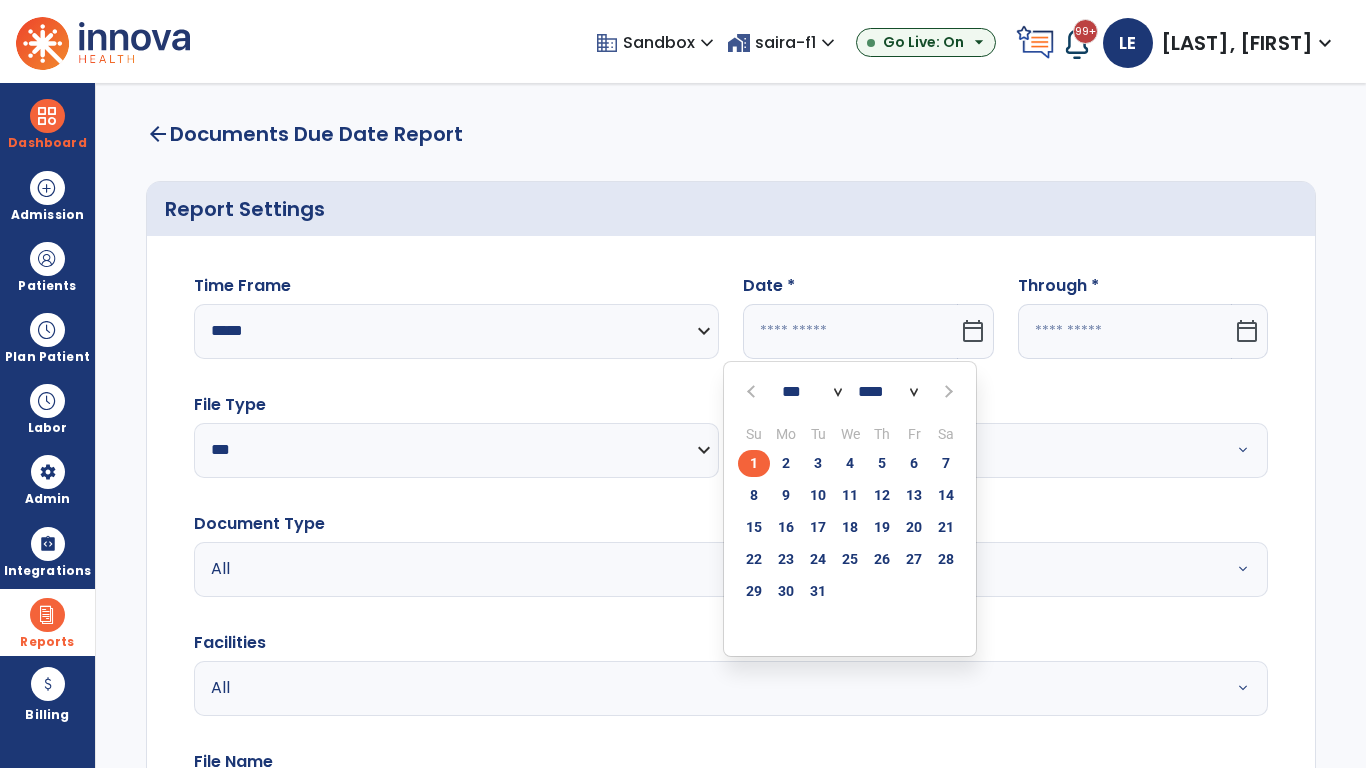 type on "**********" 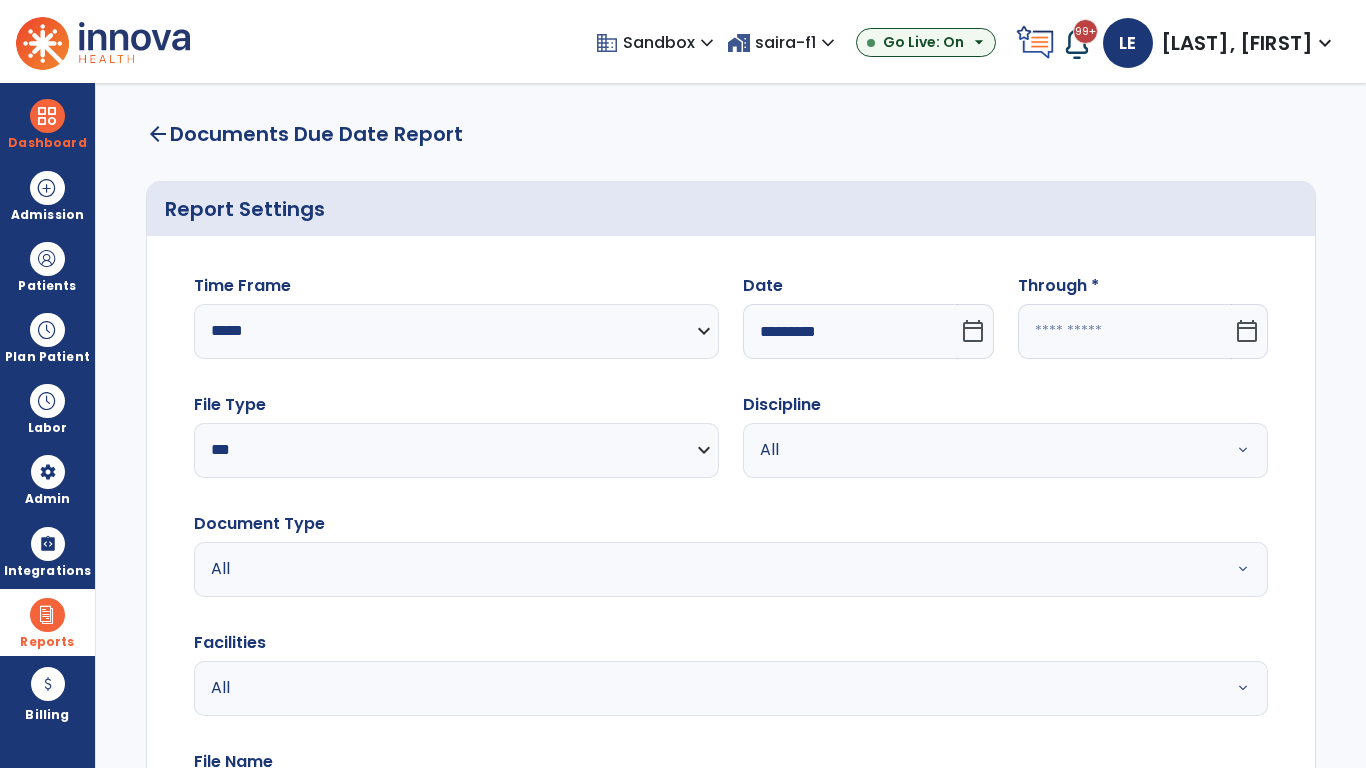 click 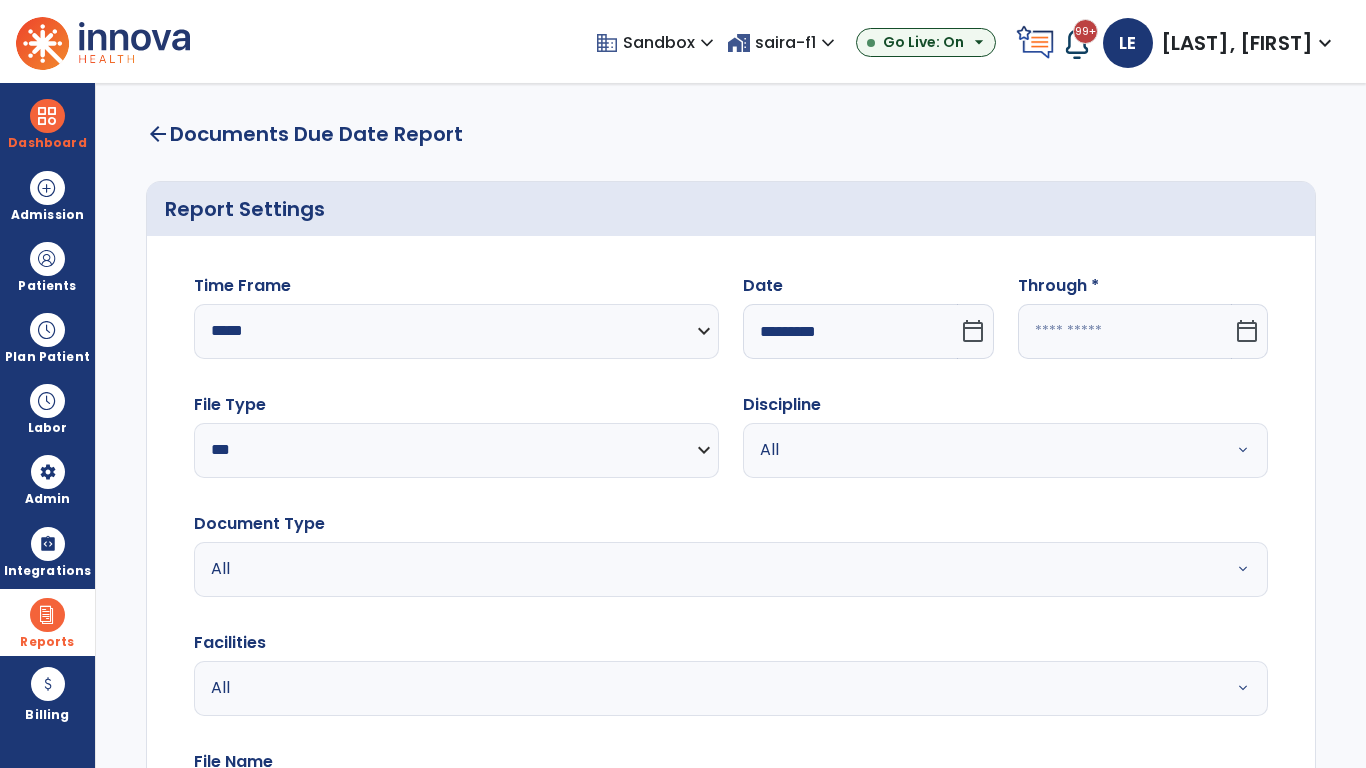 select on "*" 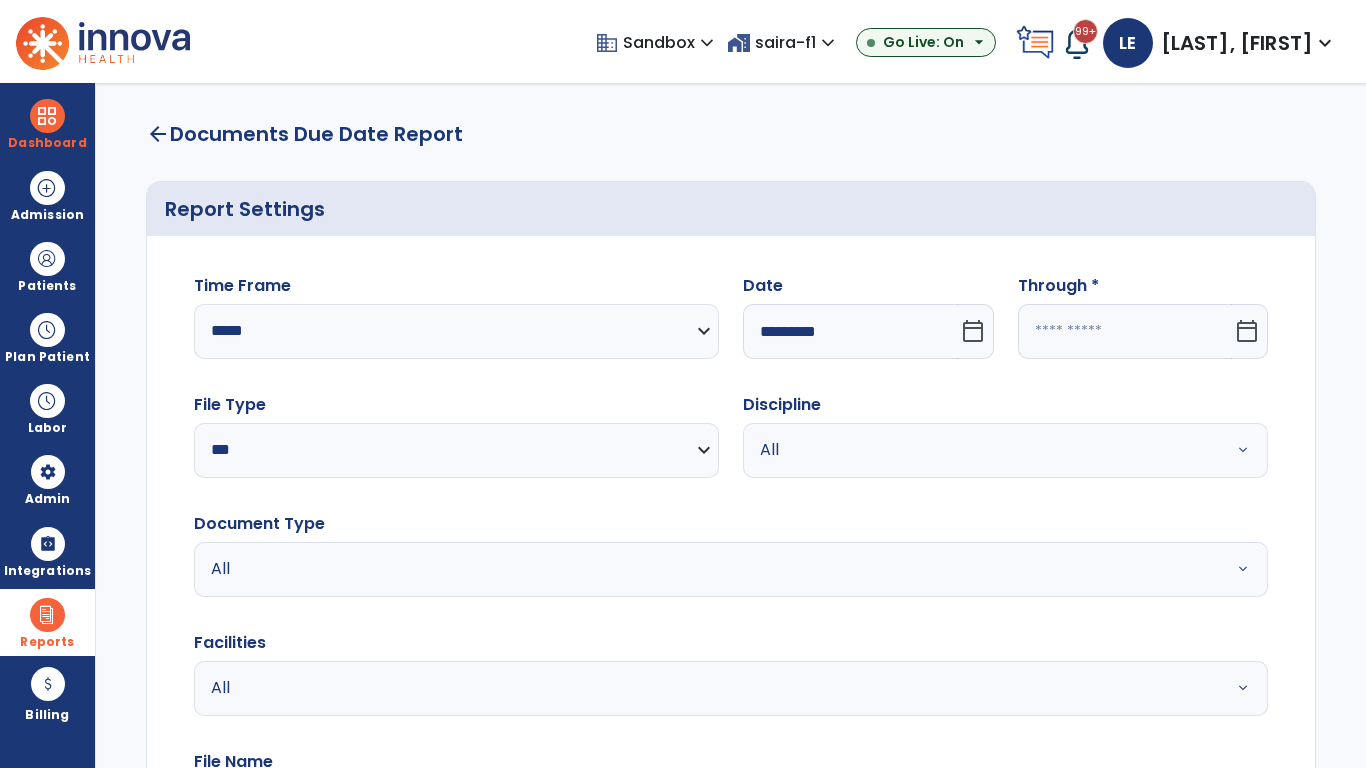 select on "****" 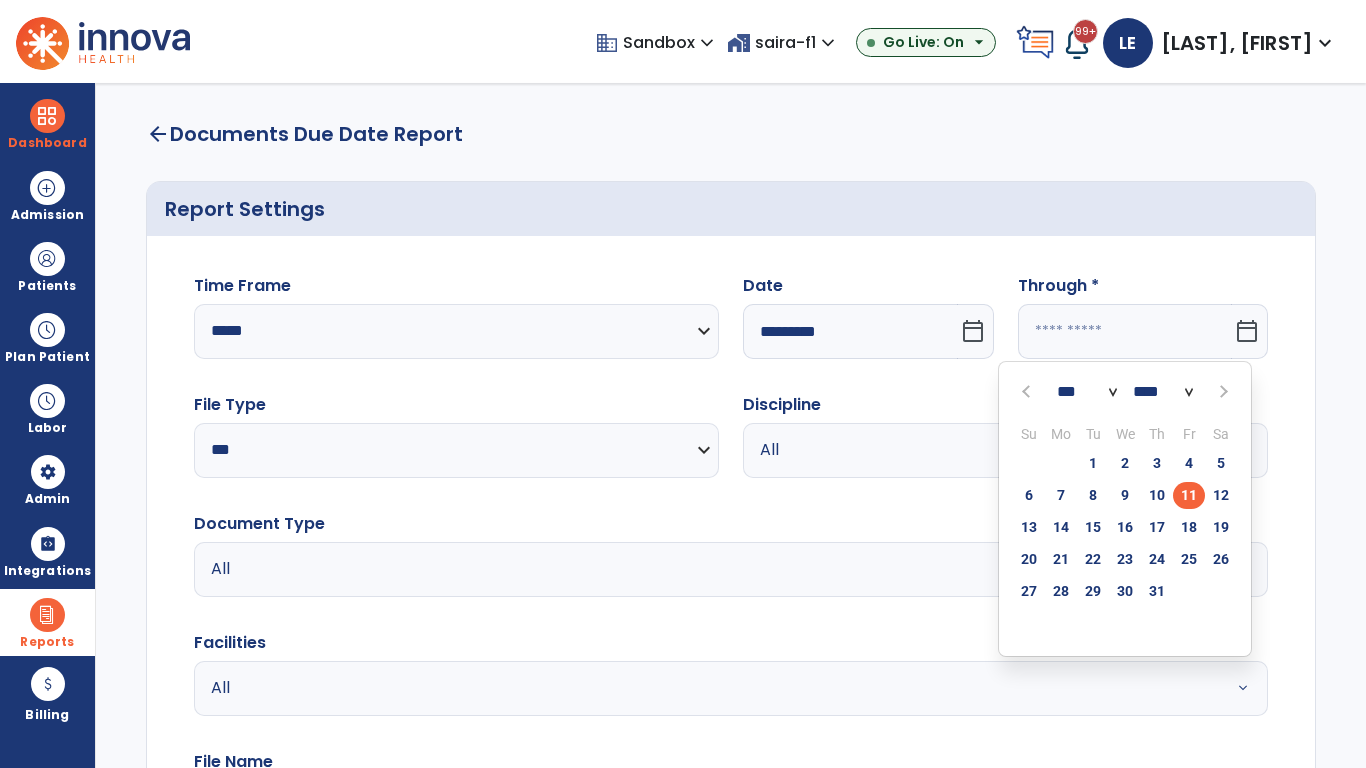 select on "*" 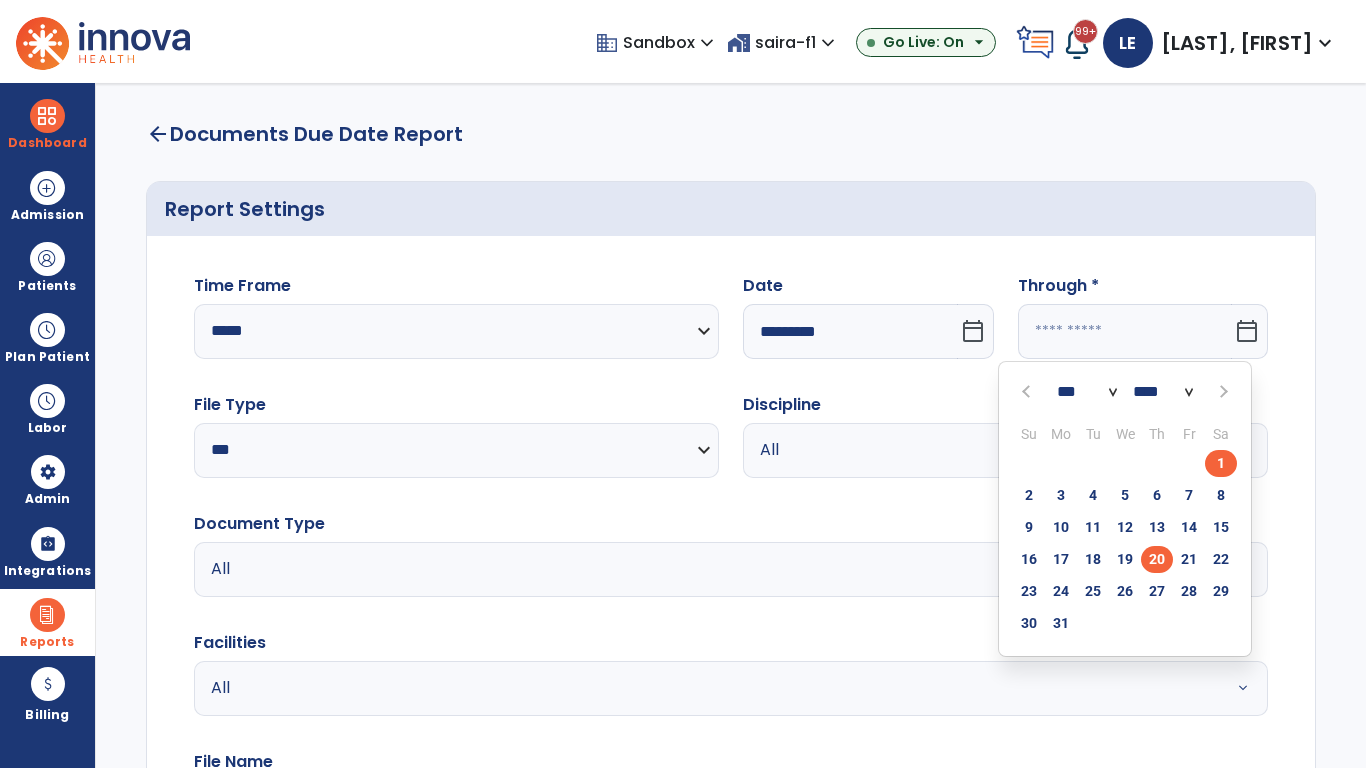 click on "20" 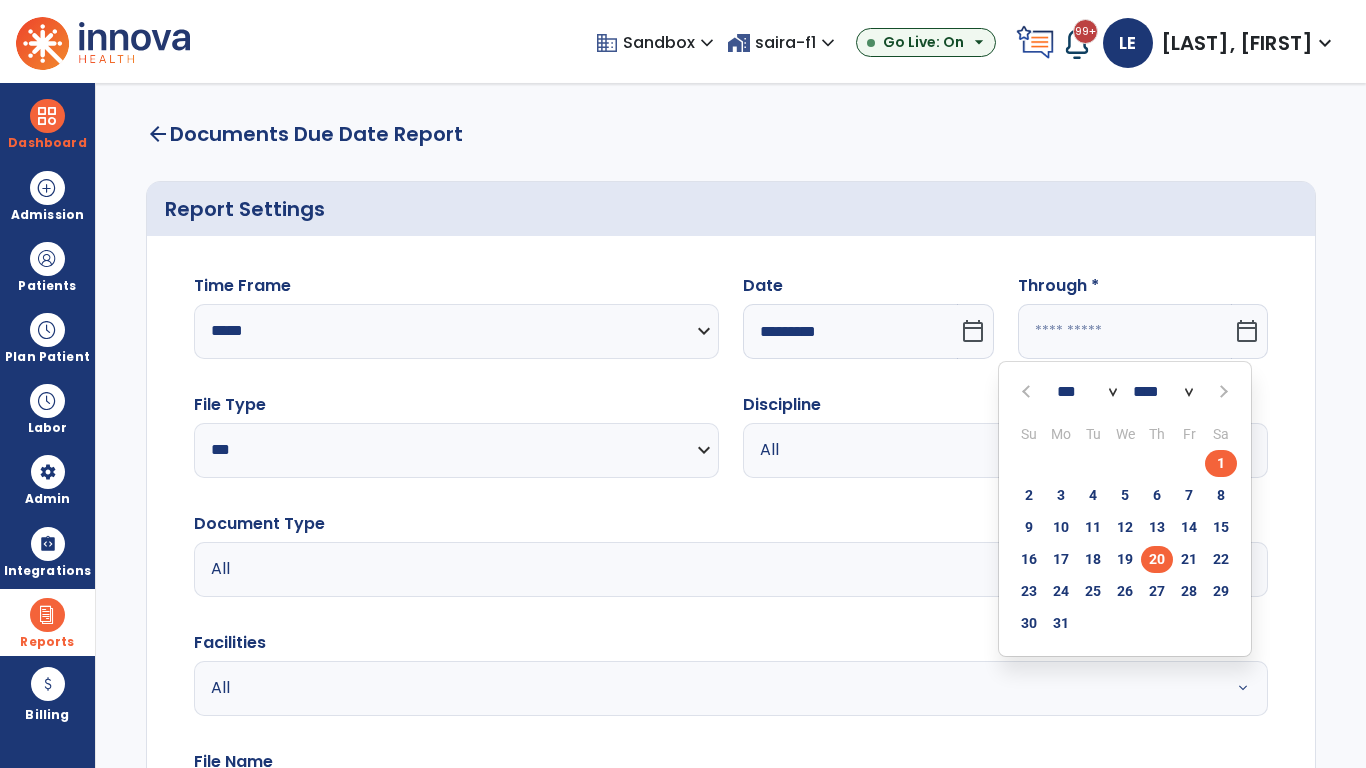 type on "*********" 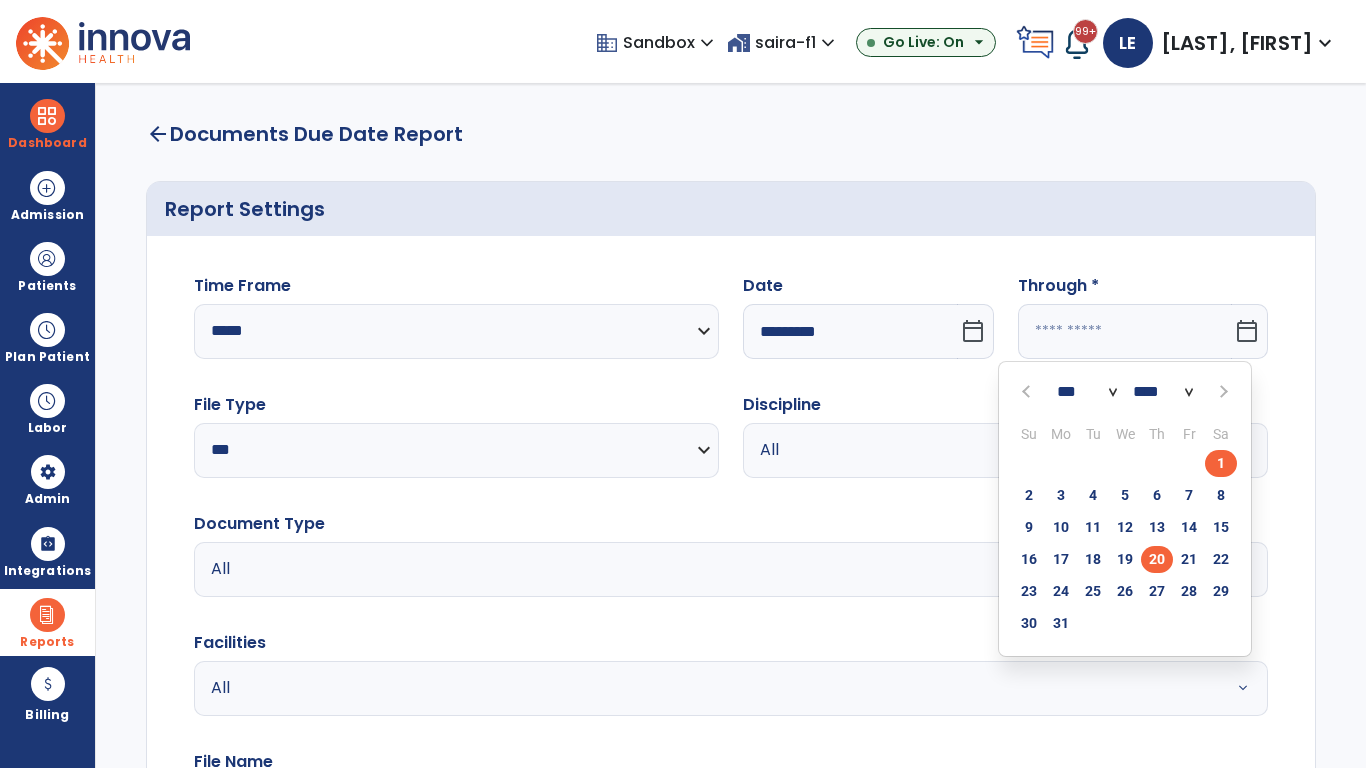 type on "**********" 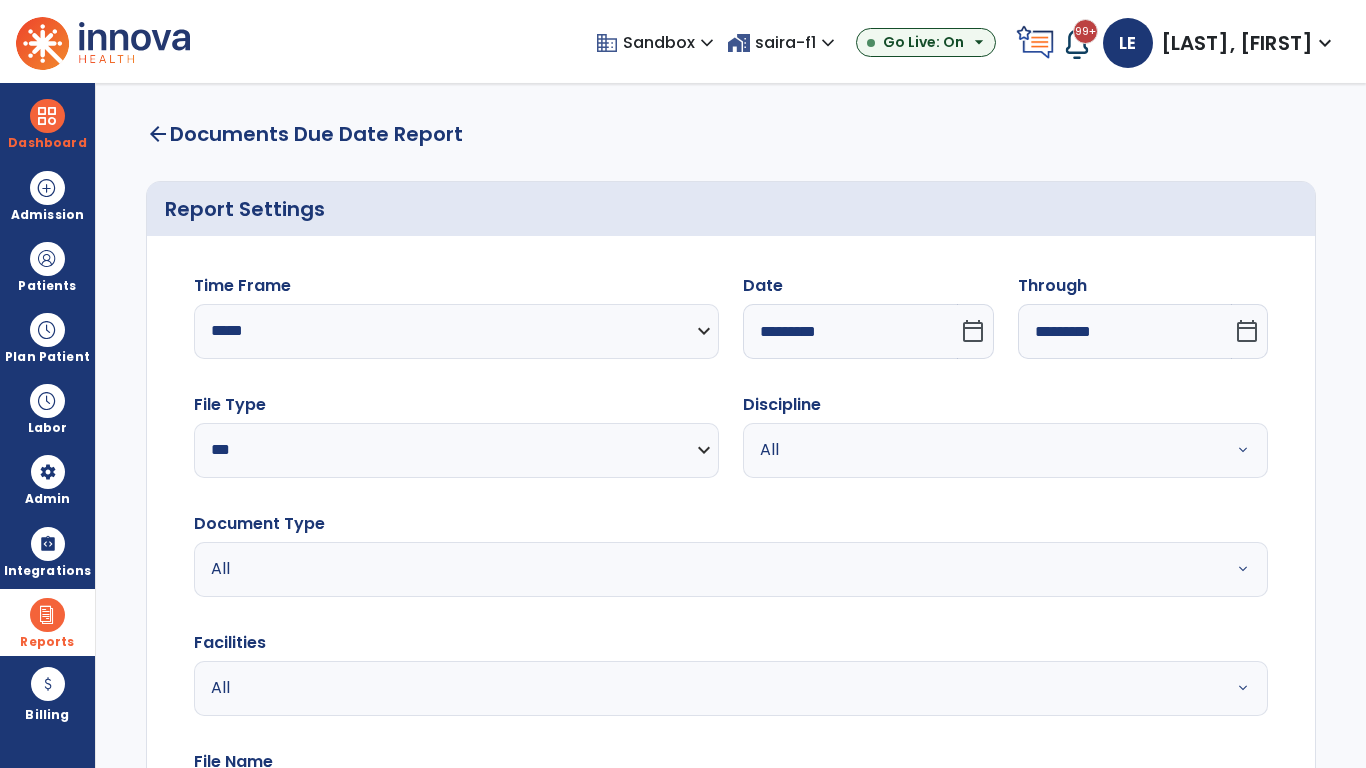 scroll, scrollTop: 51, scrollLeft: 0, axis: vertical 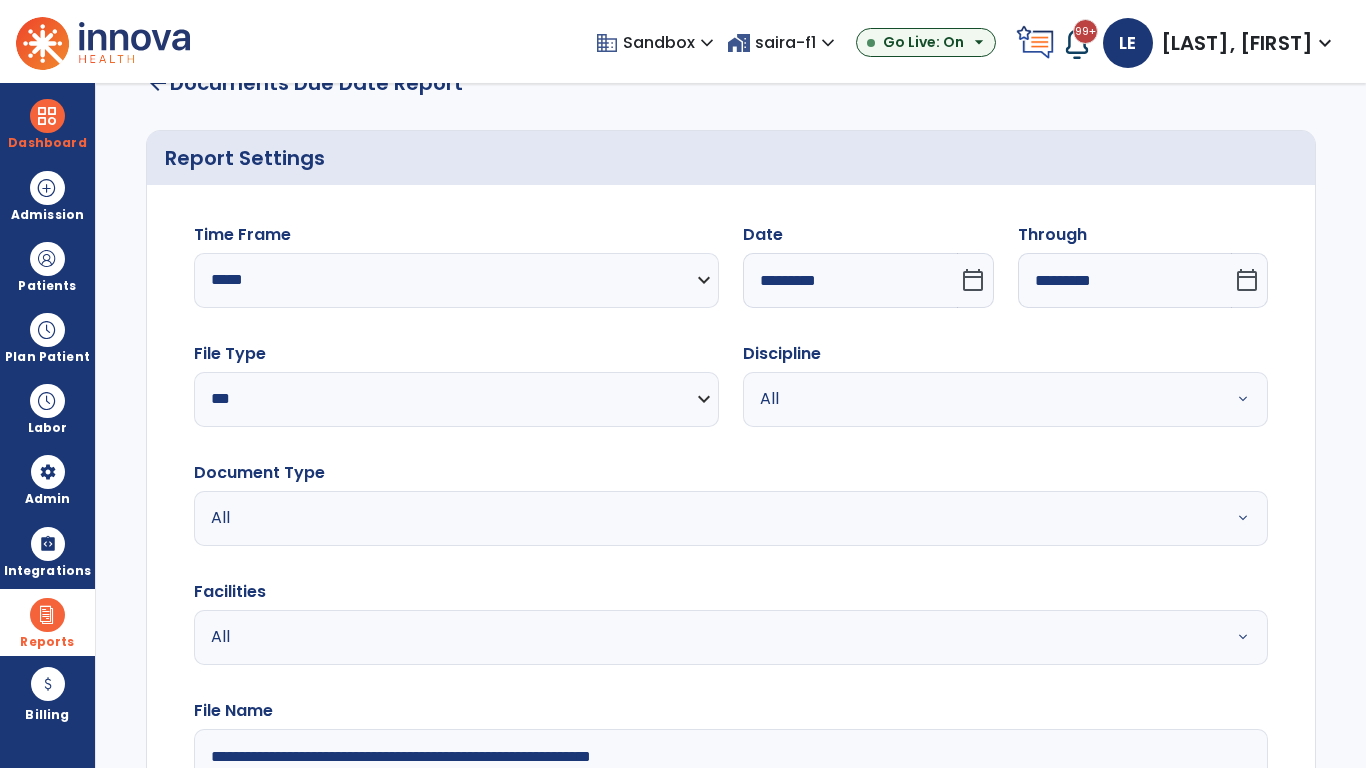 type on "**********" 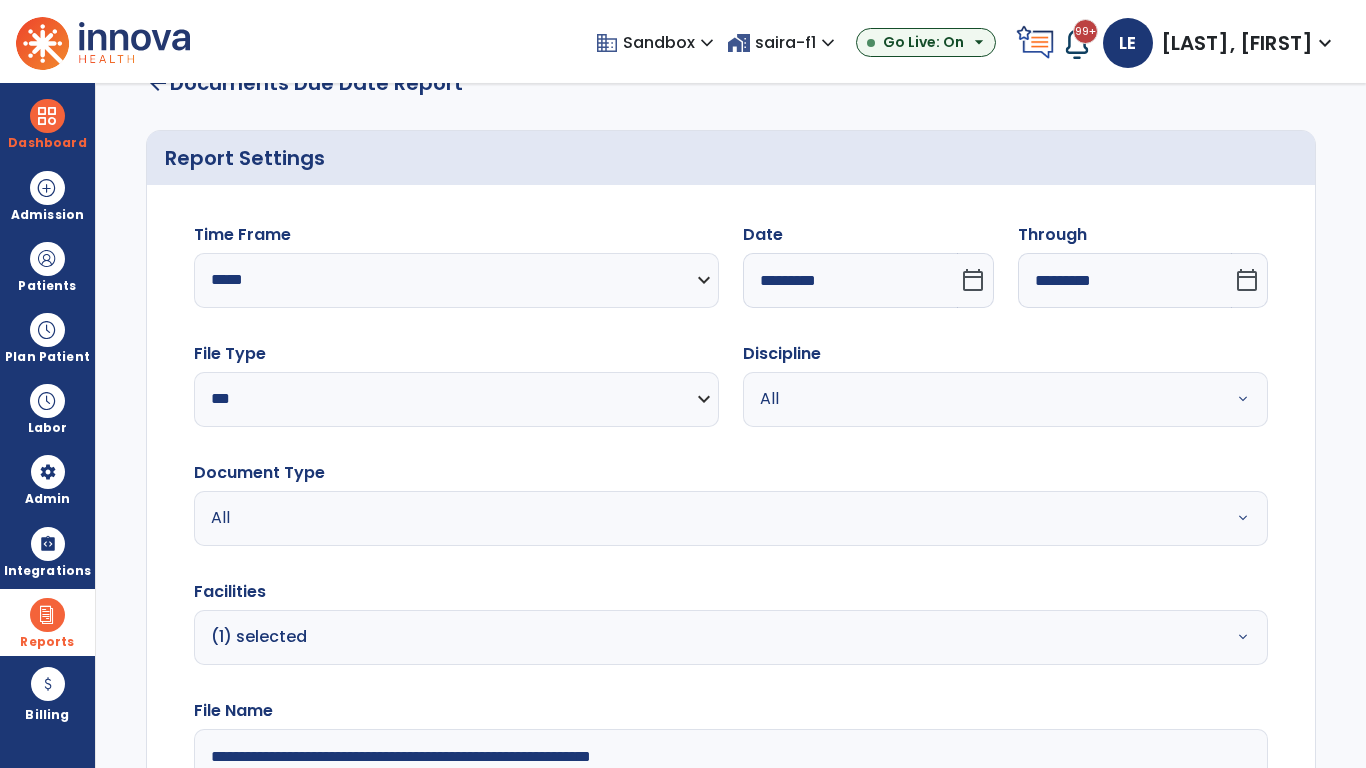 click on "All" at bounding box center (981, 399) 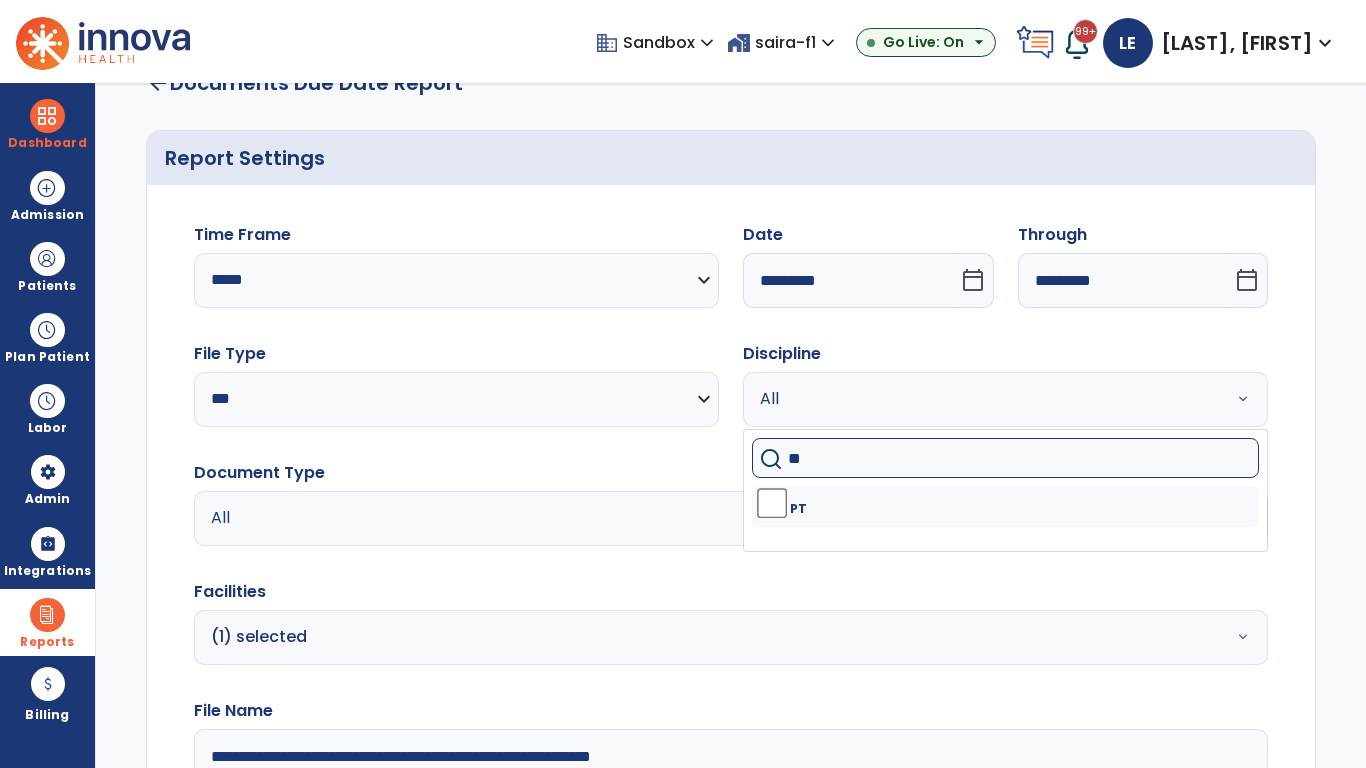 type on "**" 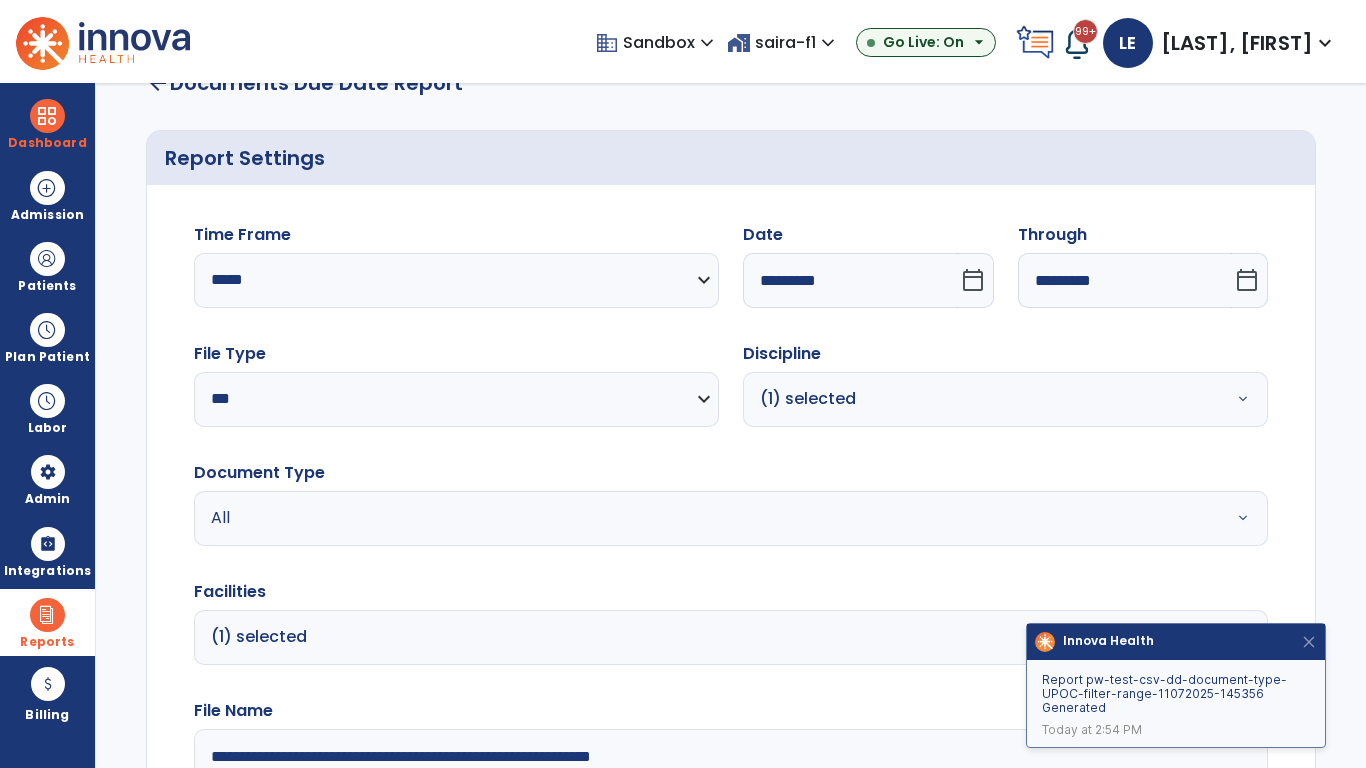 click on "All" at bounding box center [679, 518] 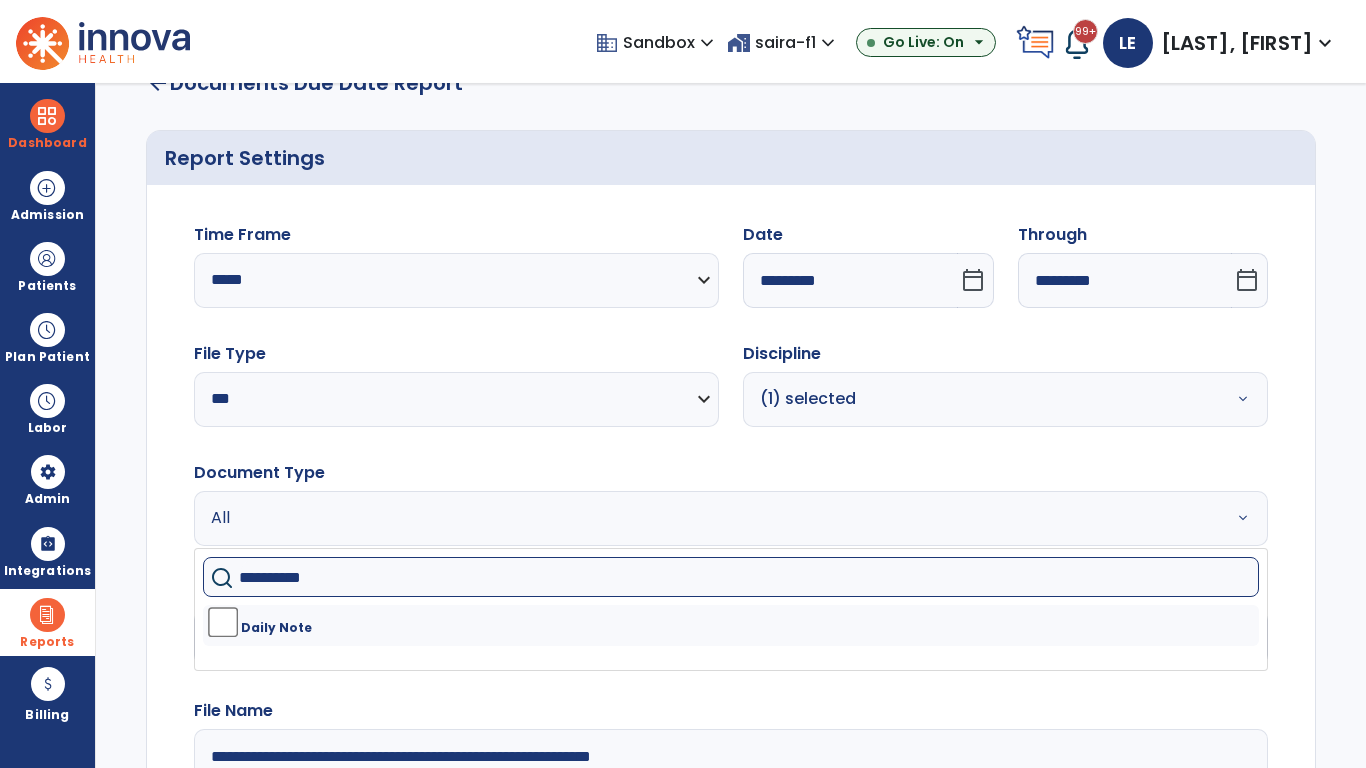 type on "**********" 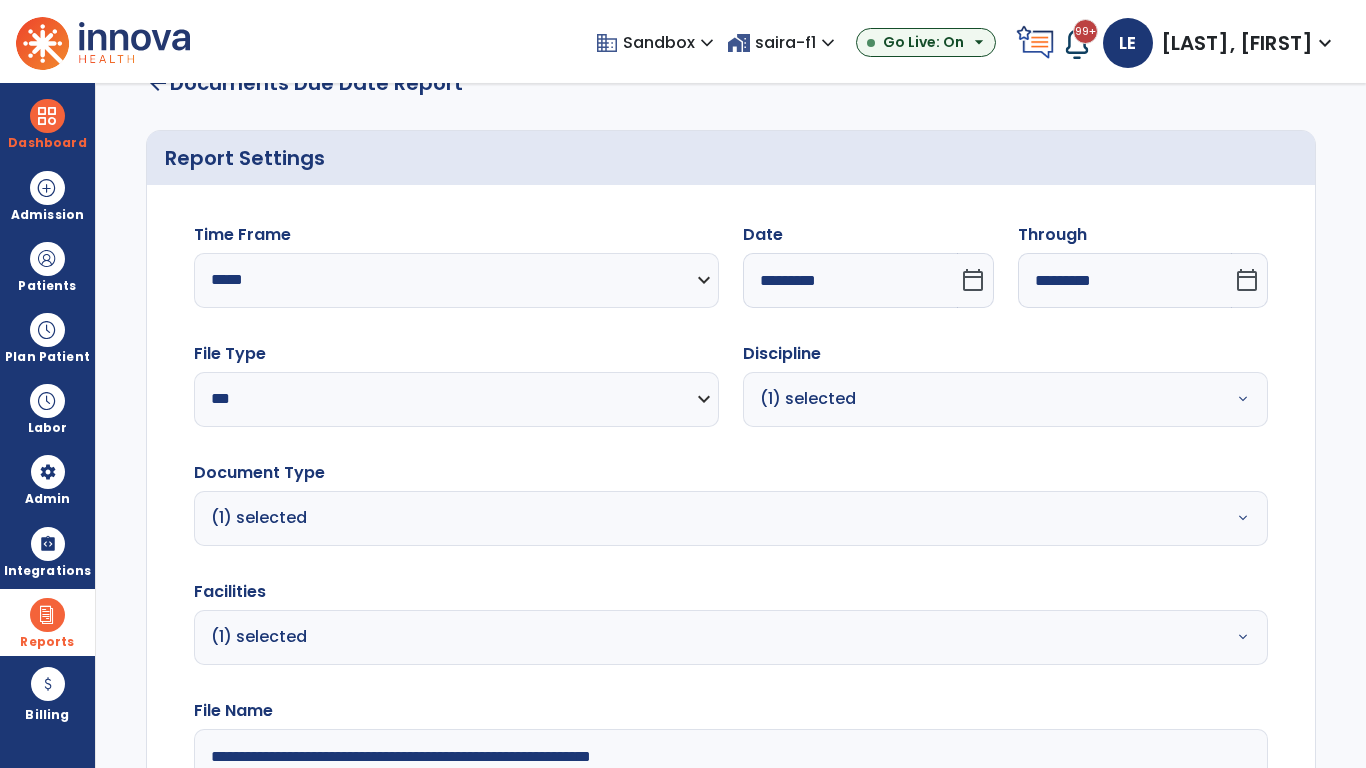 click on "Generate Report" 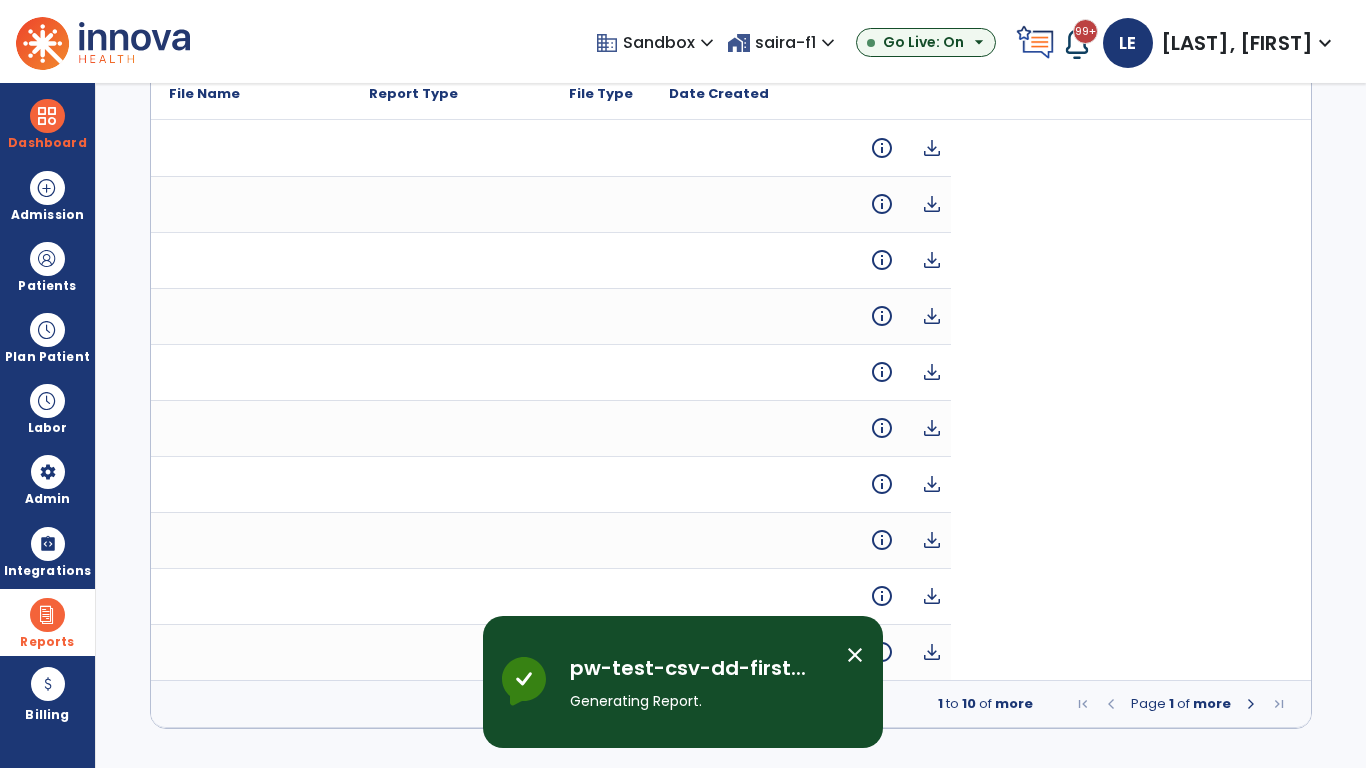 scroll, scrollTop: 0, scrollLeft: 0, axis: both 